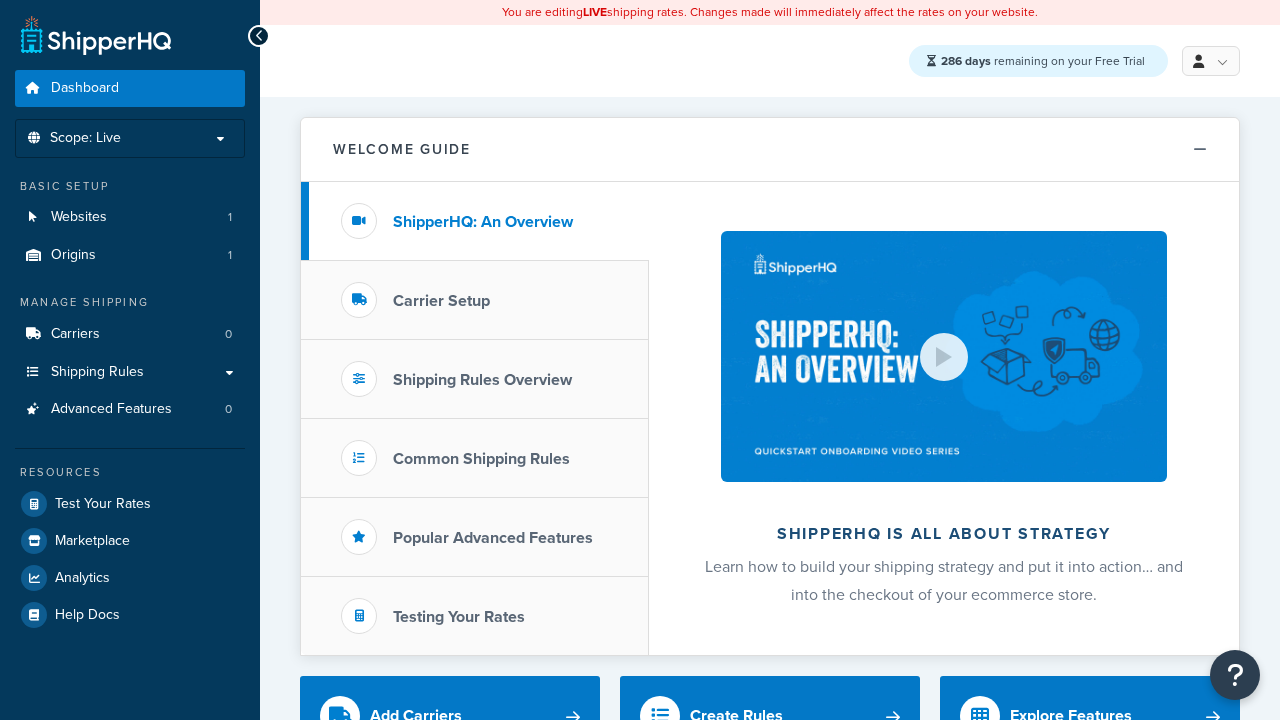 scroll, scrollTop: 0, scrollLeft: 0, axis: both 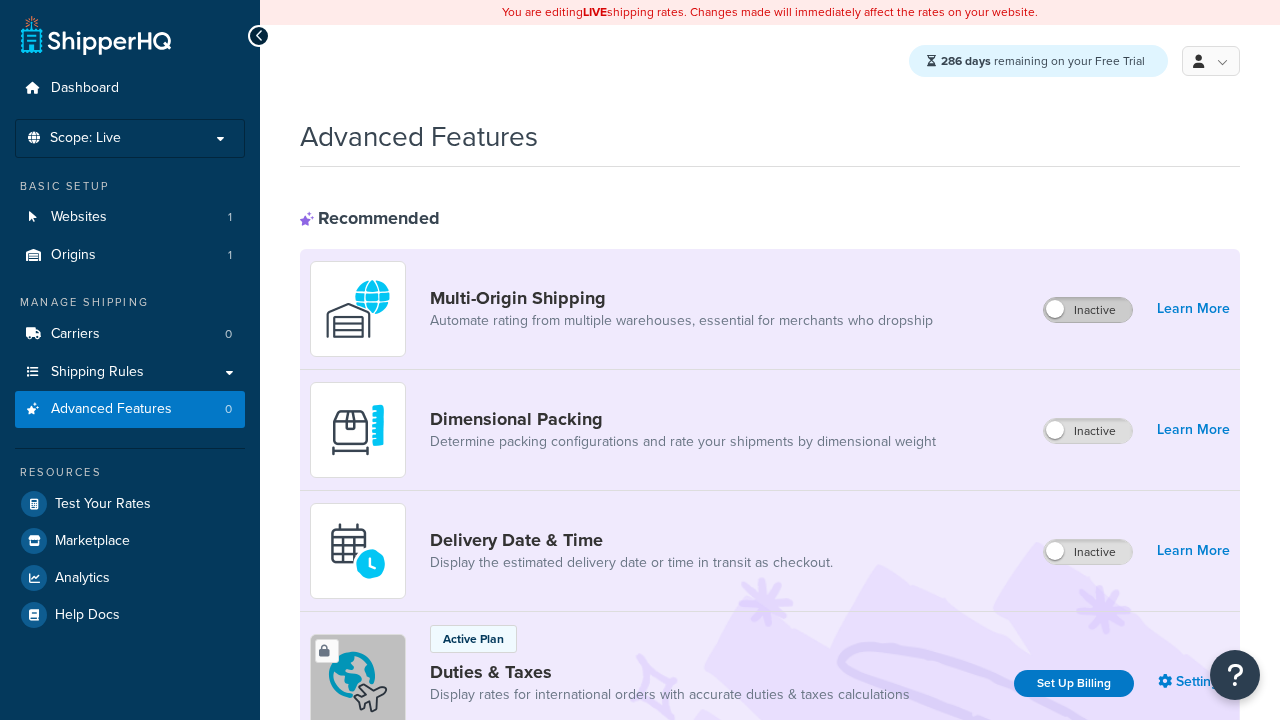 click on "Inactive" at bounding box center (1088, 310) 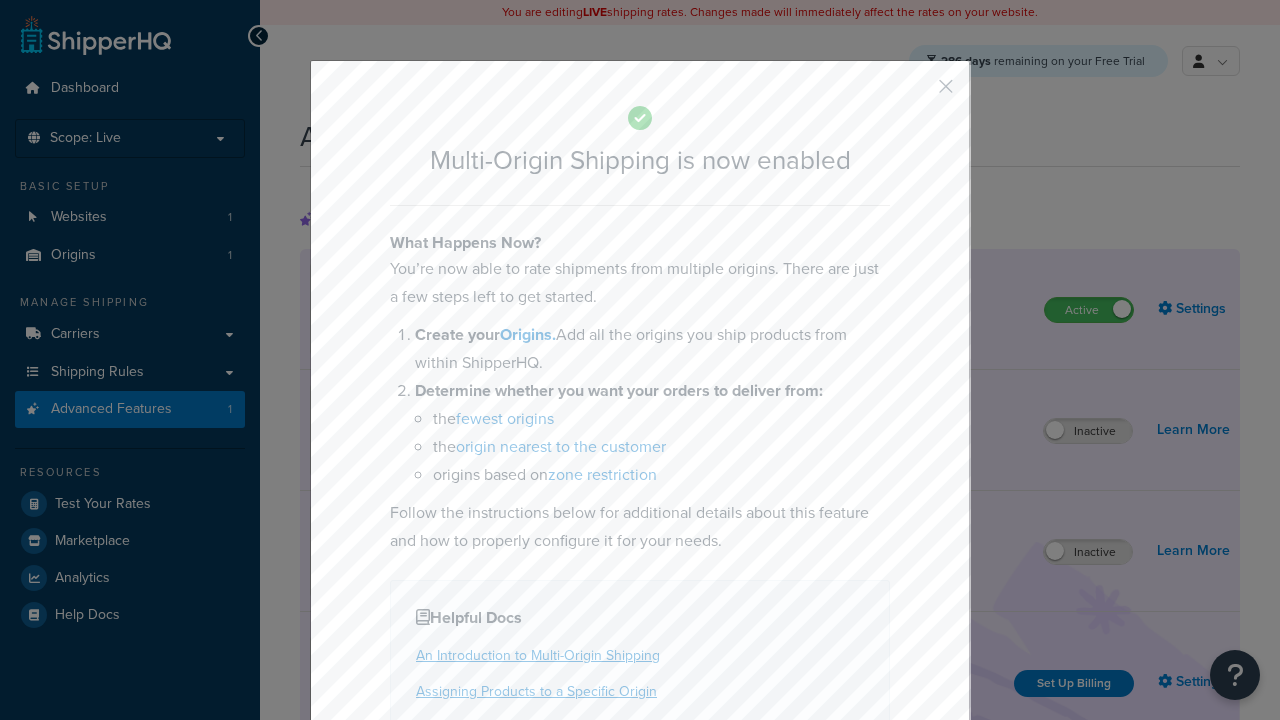 click at bounding box center [916, 93] 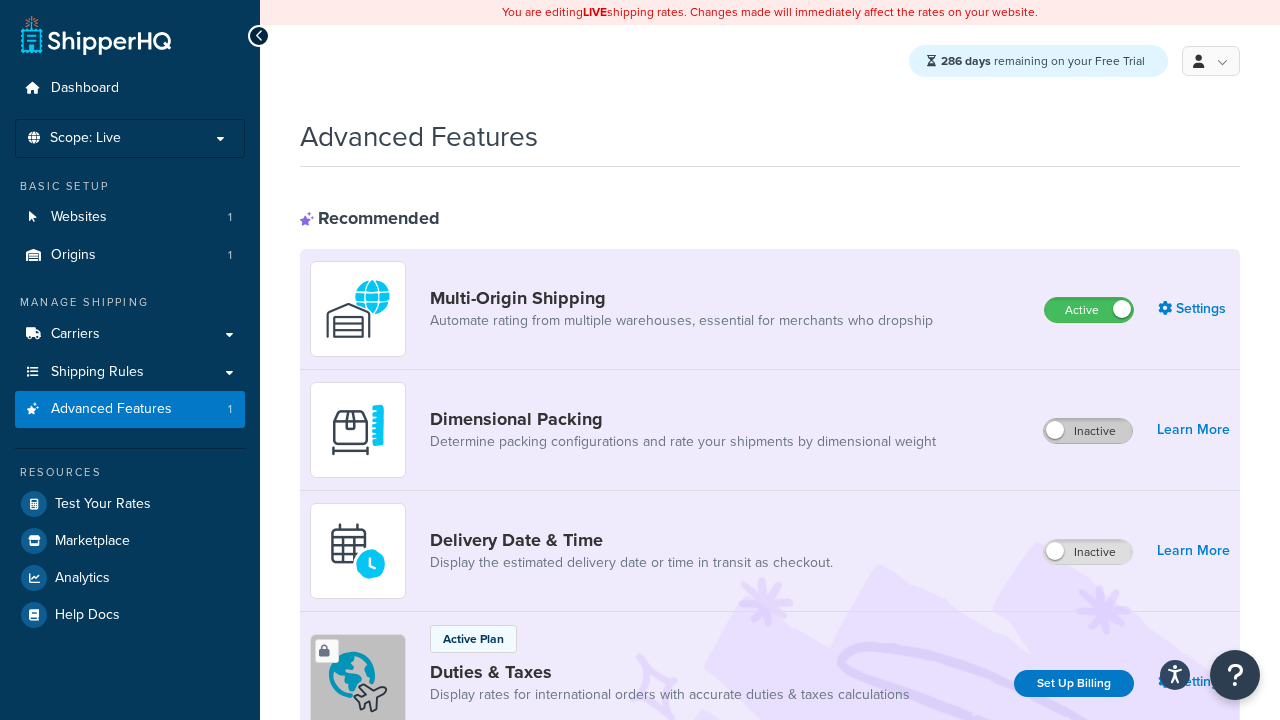 click on "Inactive" at bounding box center (1088, 431) 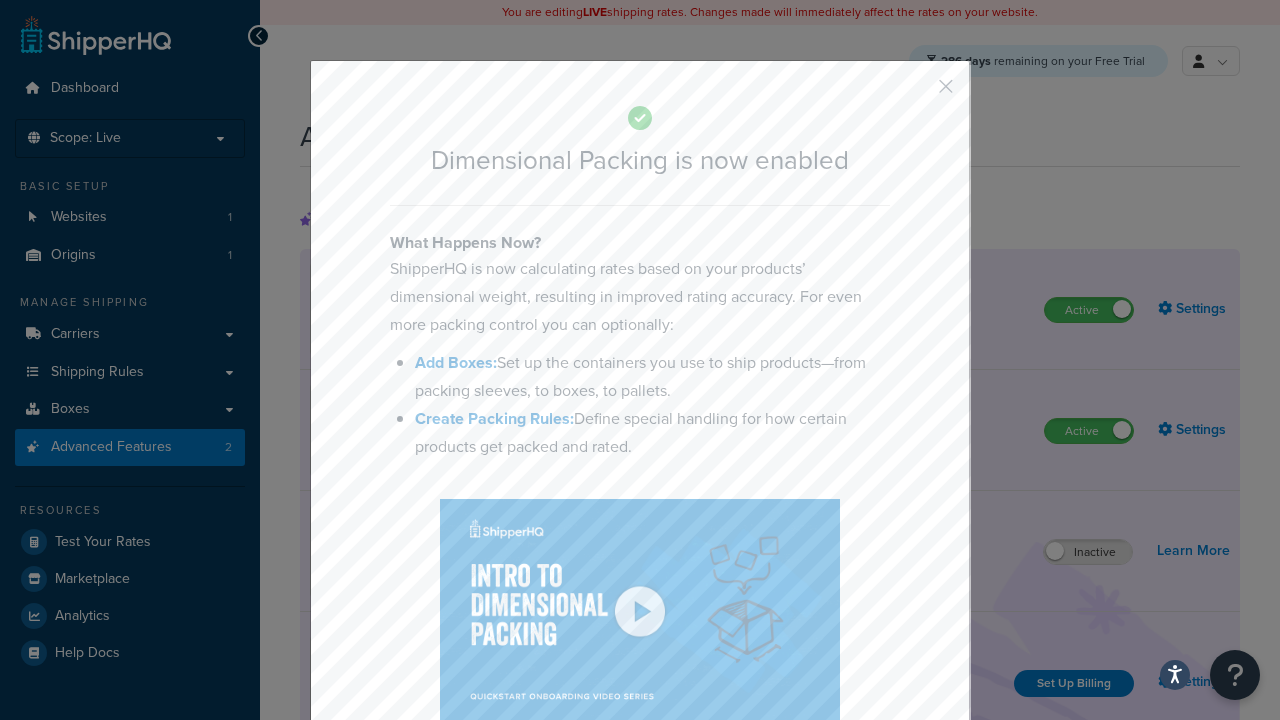 click at bounding box center [916, 93] 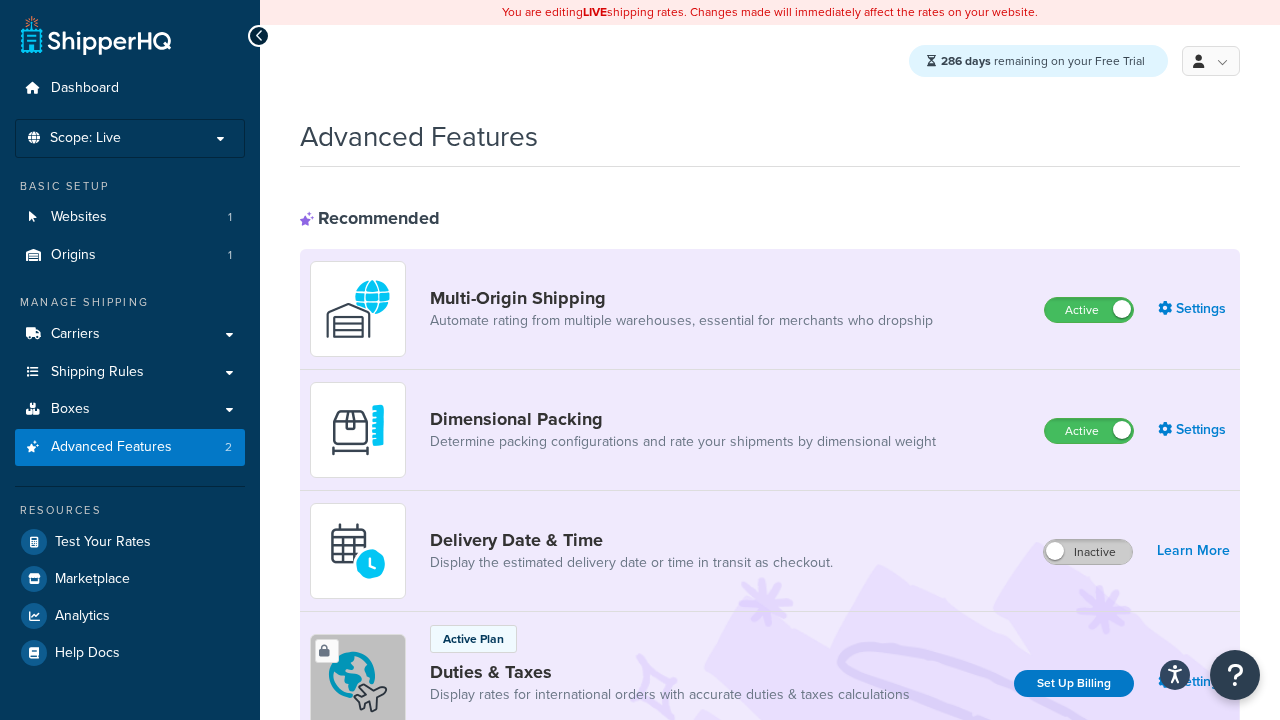 click on "Inactive" at bounding box center (1088, 552) 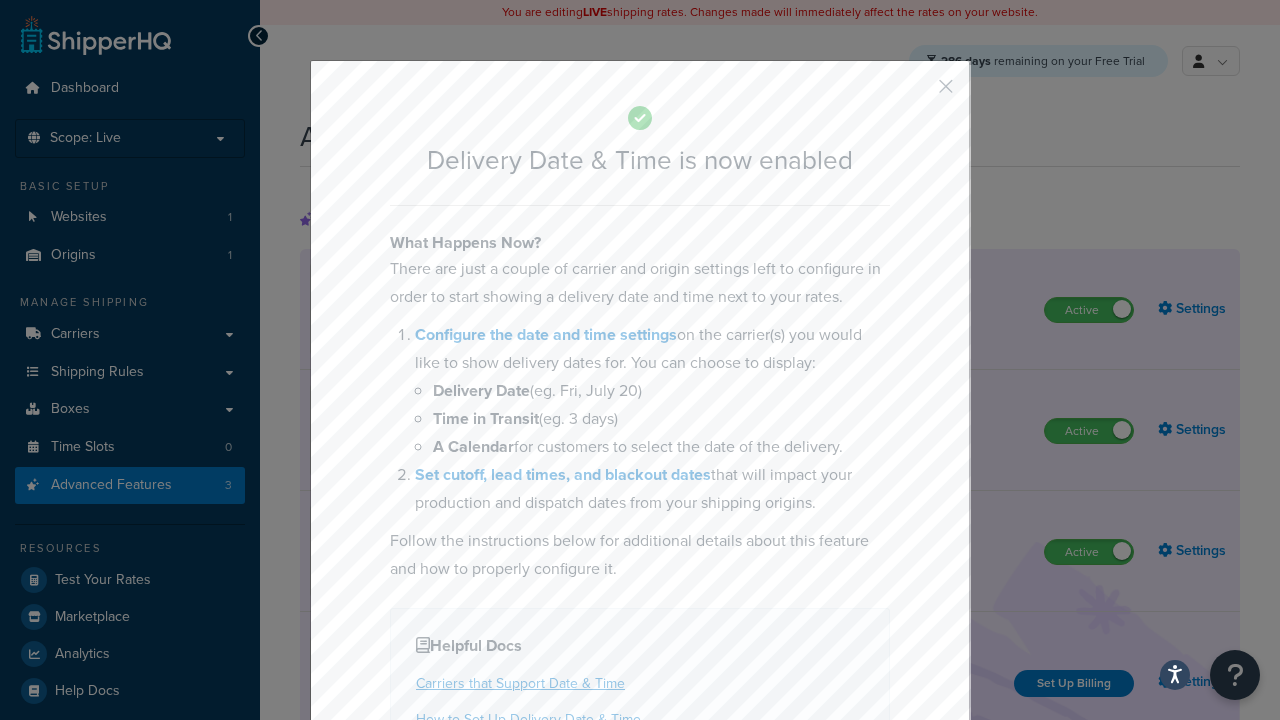 click at bounding box center [916, 93] 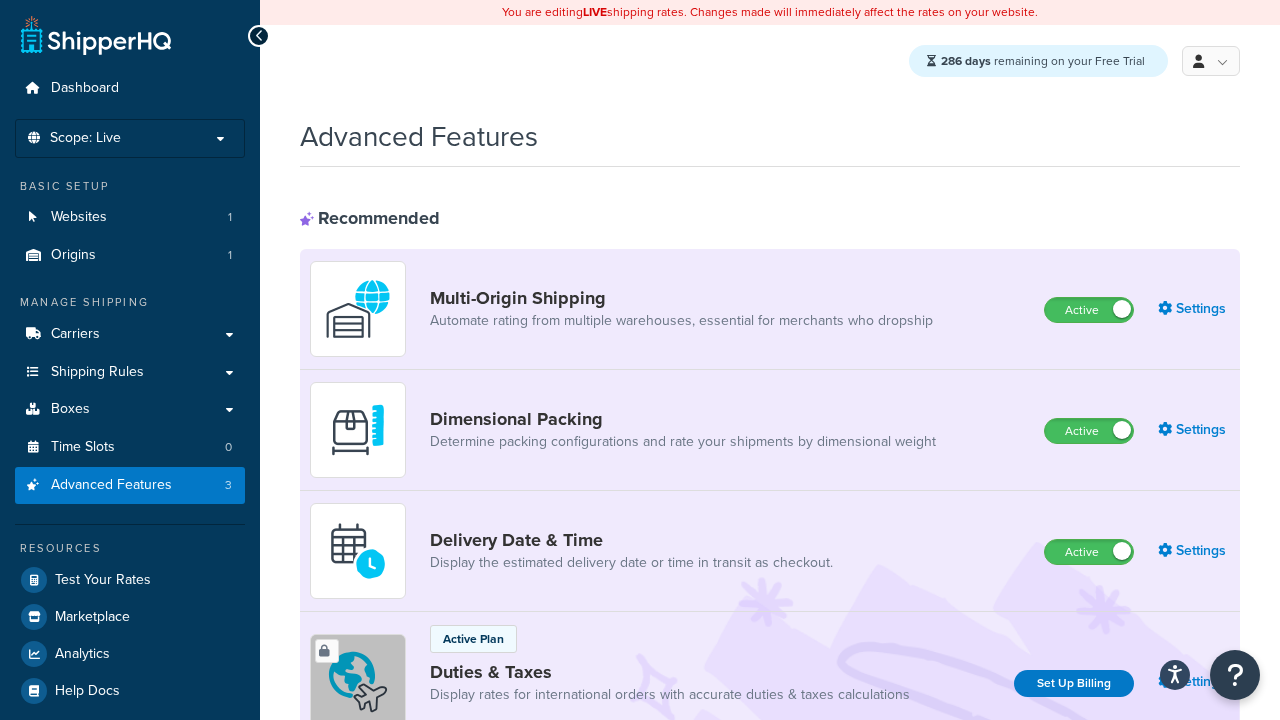 click on "Inactive" at bounding box center [1088, 887] 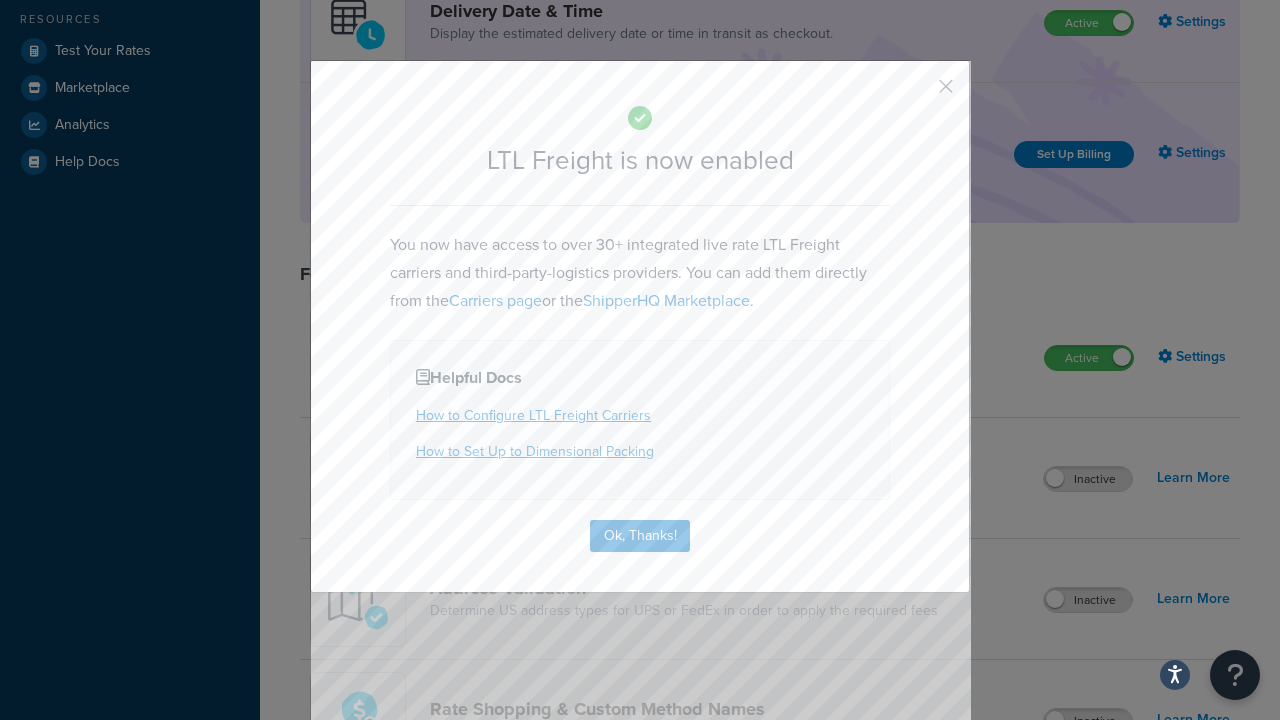 click at bounding box center [916, 93] 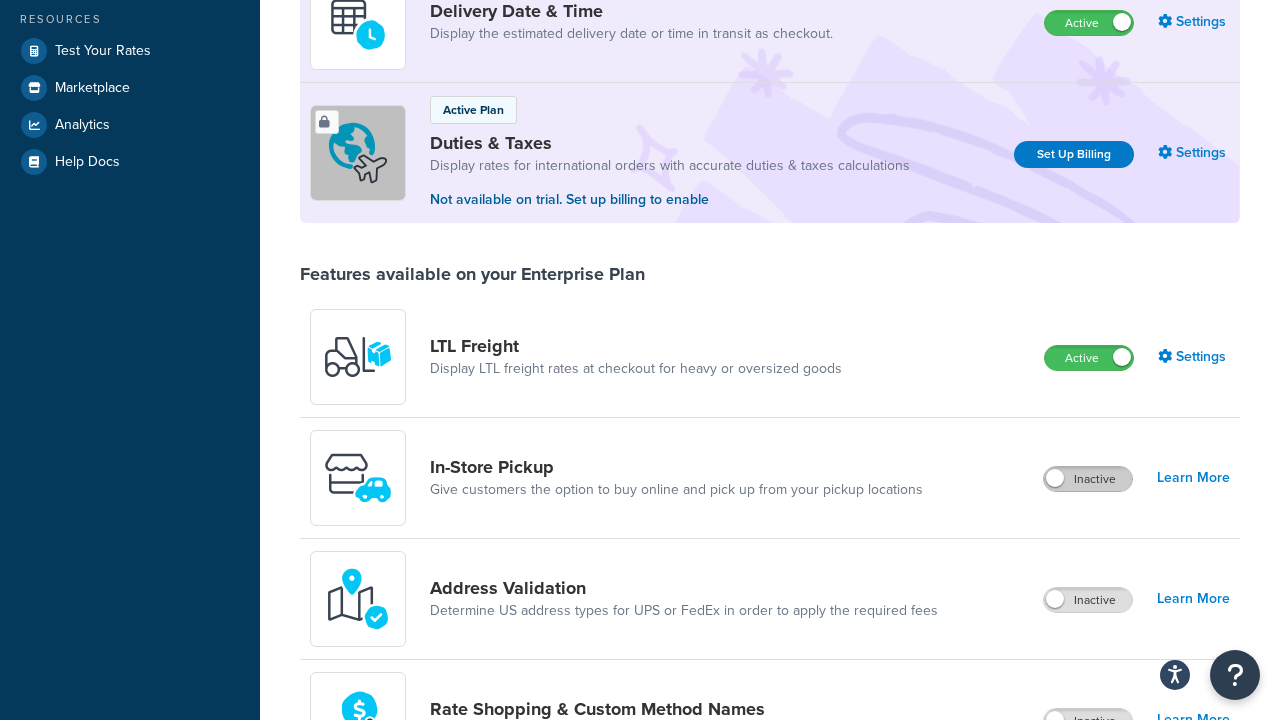 click on "Inactive" at bounding box center (1088, 479) 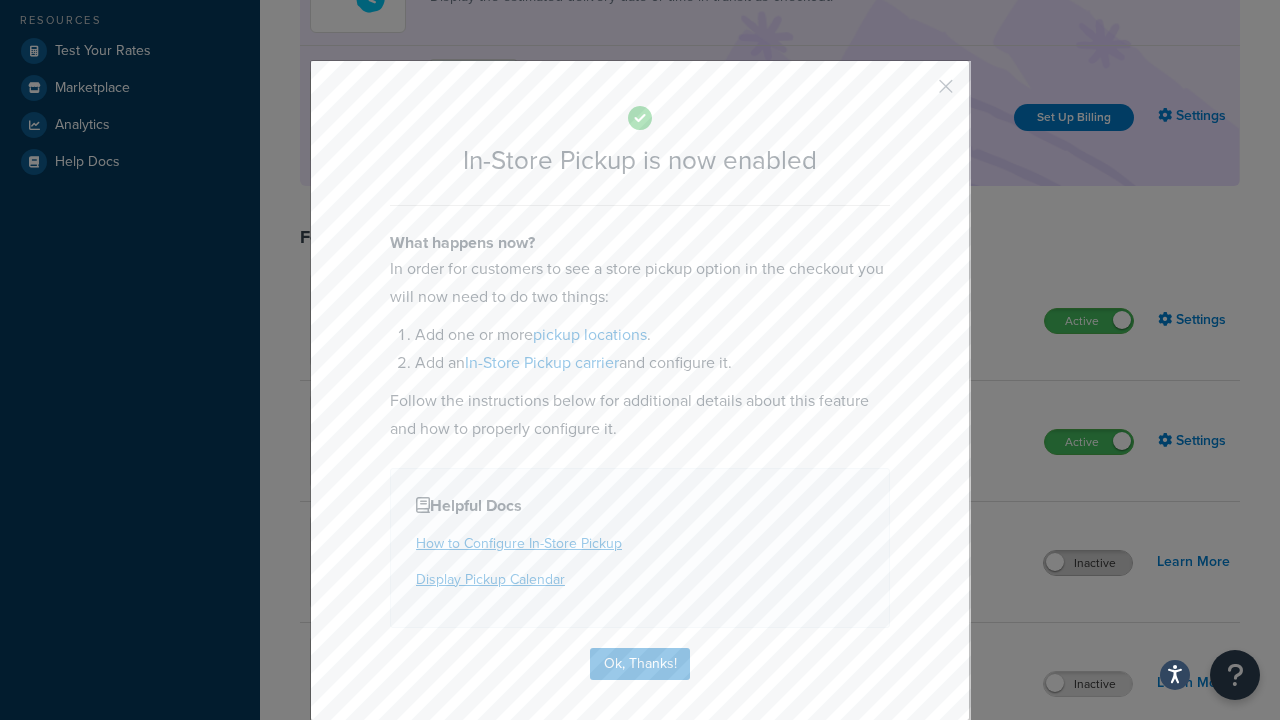 click at bounding box center (916, 93) 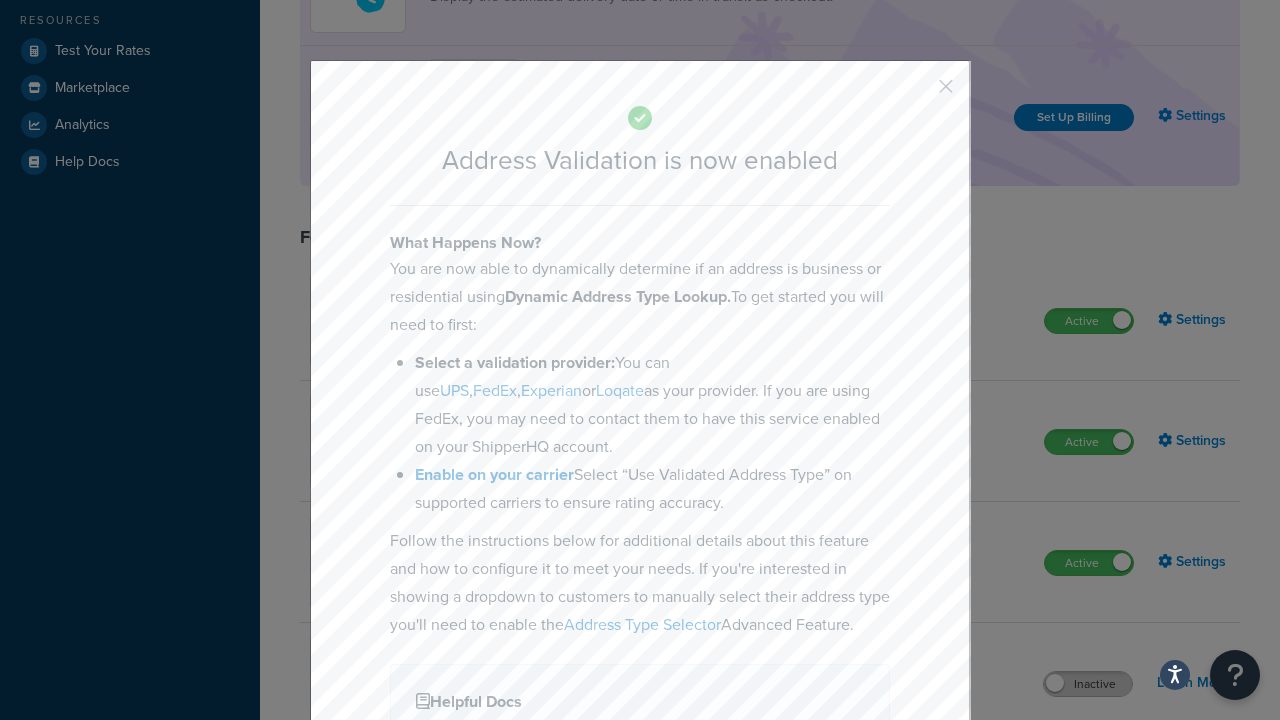 click at bounding box center (916, 93) 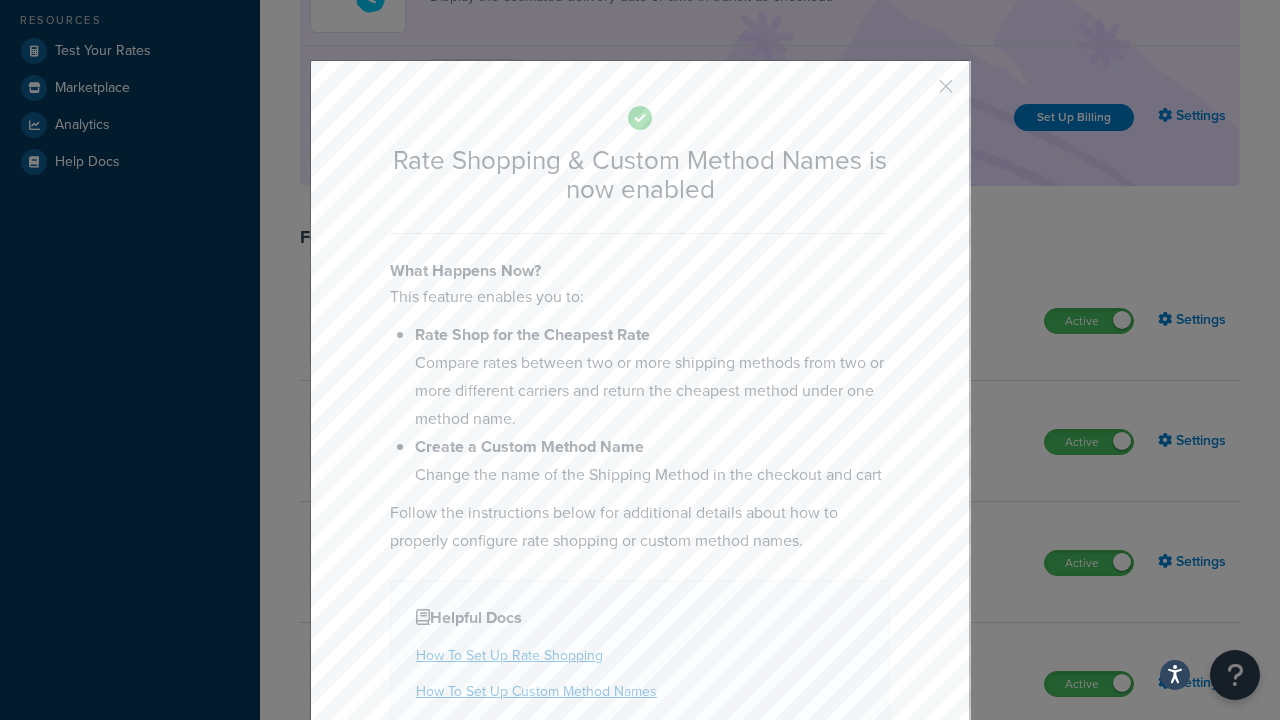 click at bounding box center [916, 93] 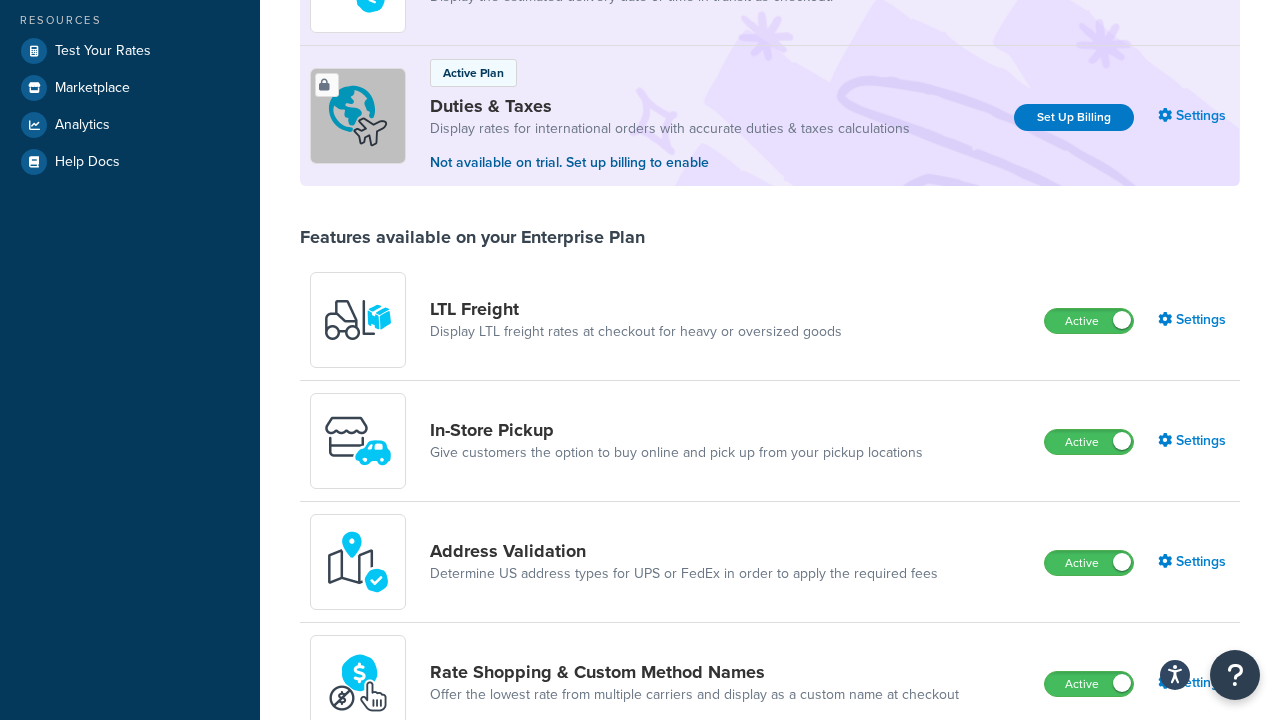 click on "Inactive" at bounding box center (1088, 805) 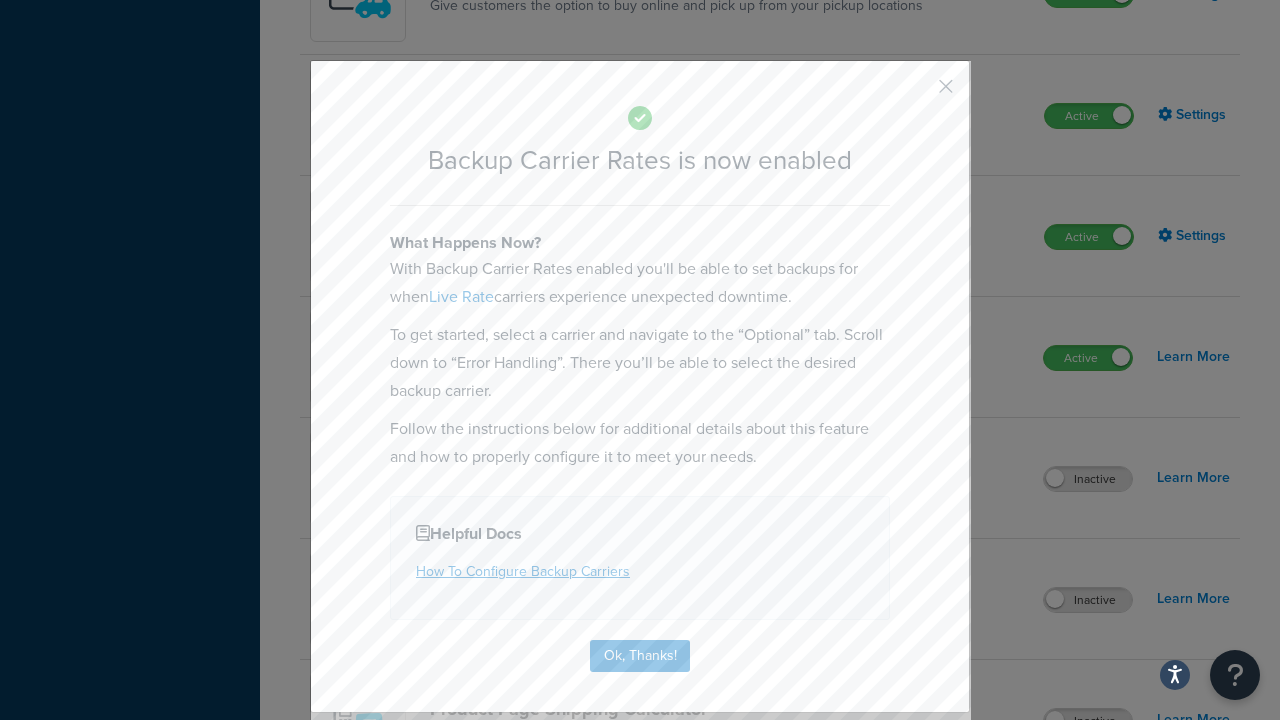 click at bounding box center (916, 93) 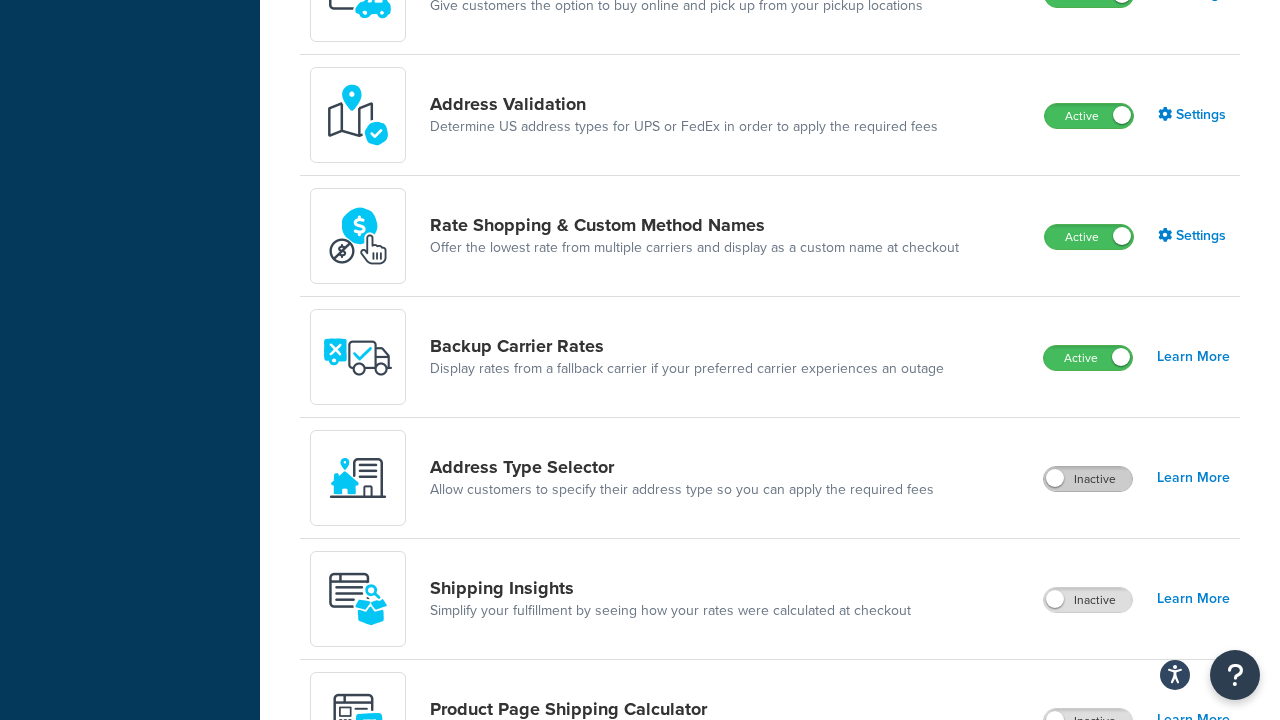 click on "Inactive" at bounding box center (1088, 479) 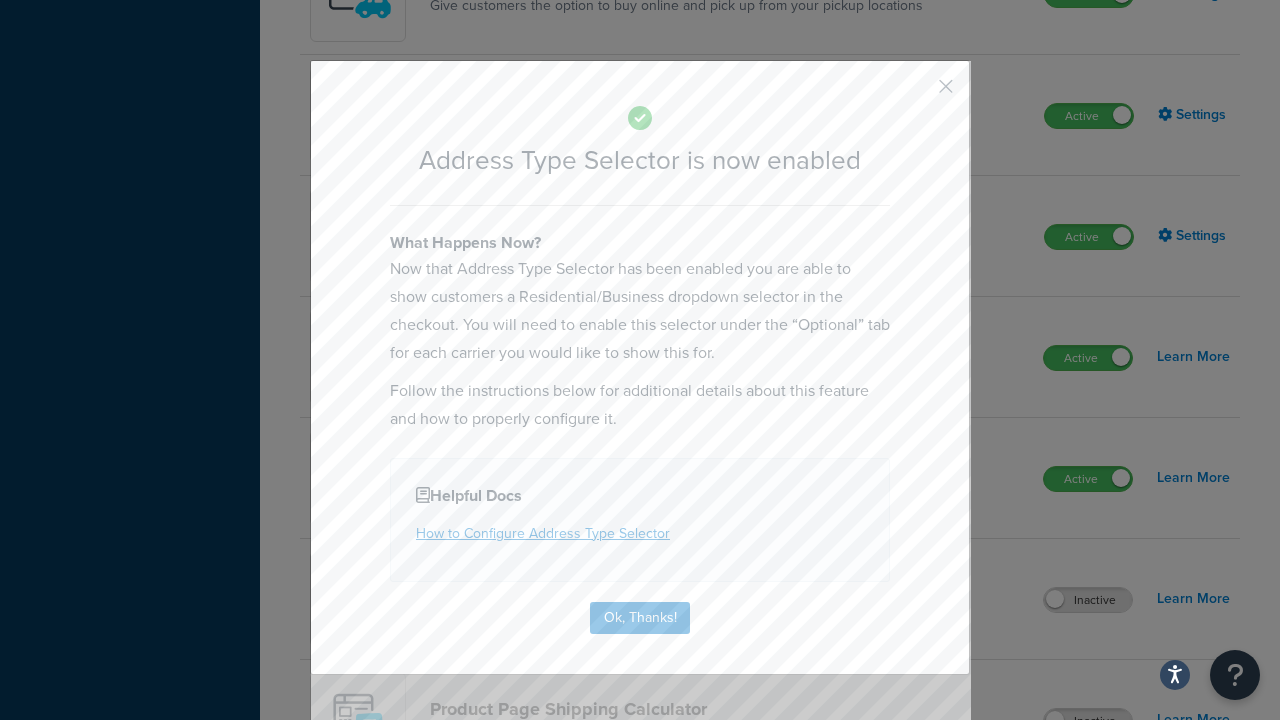 click at bounding box center (916, 93) 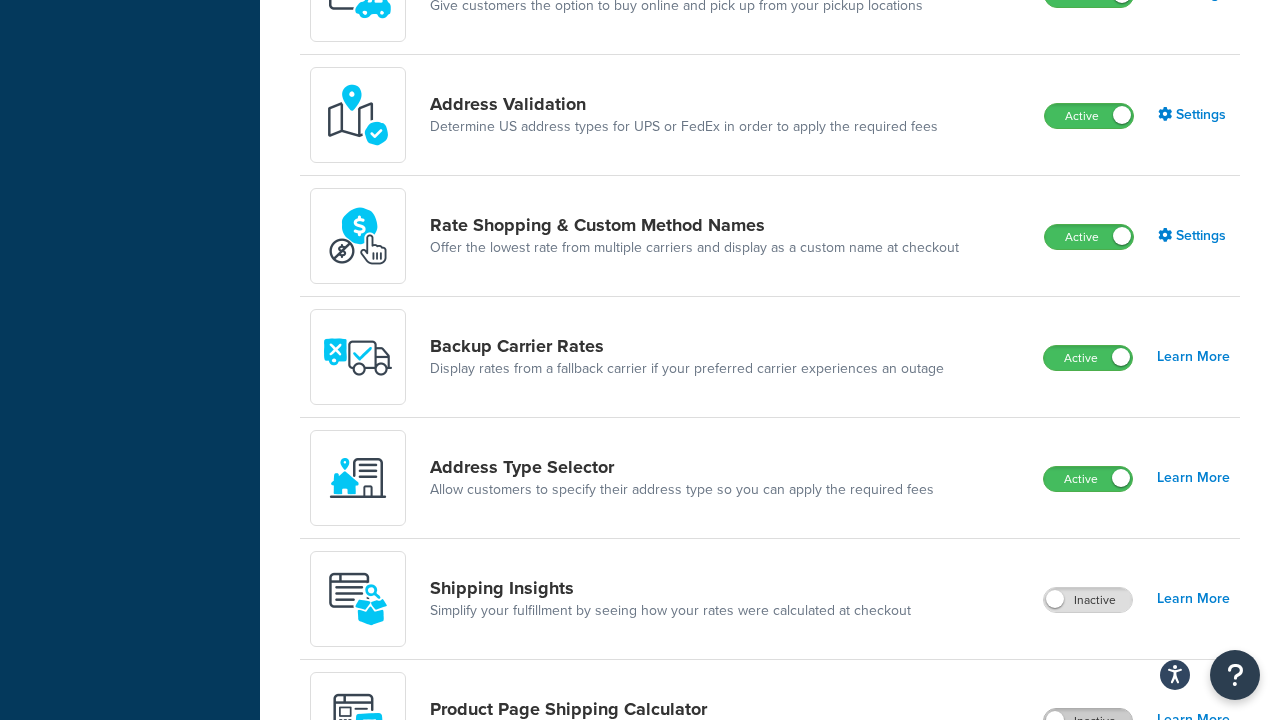 click on "Inactive" at bounding box center [1088, 721] 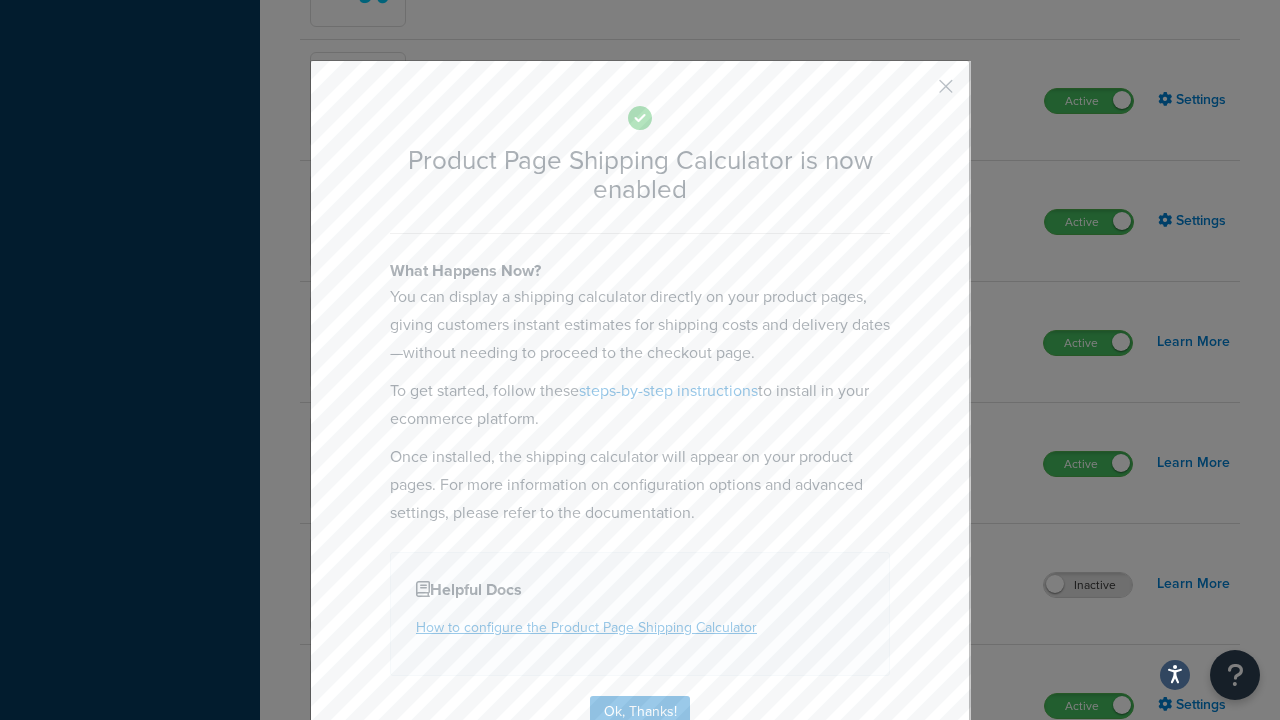 click at bounding box center (916, 93) 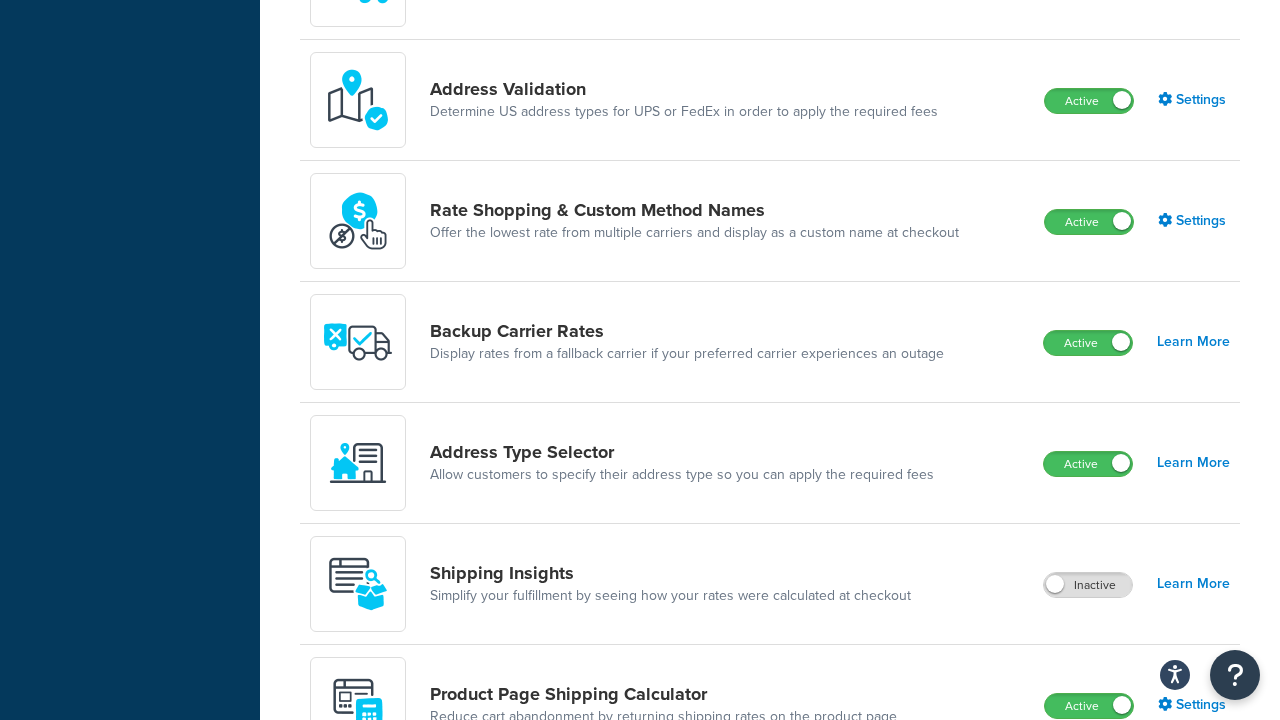 click on "Inactive" at bounding box center [1088, 827] 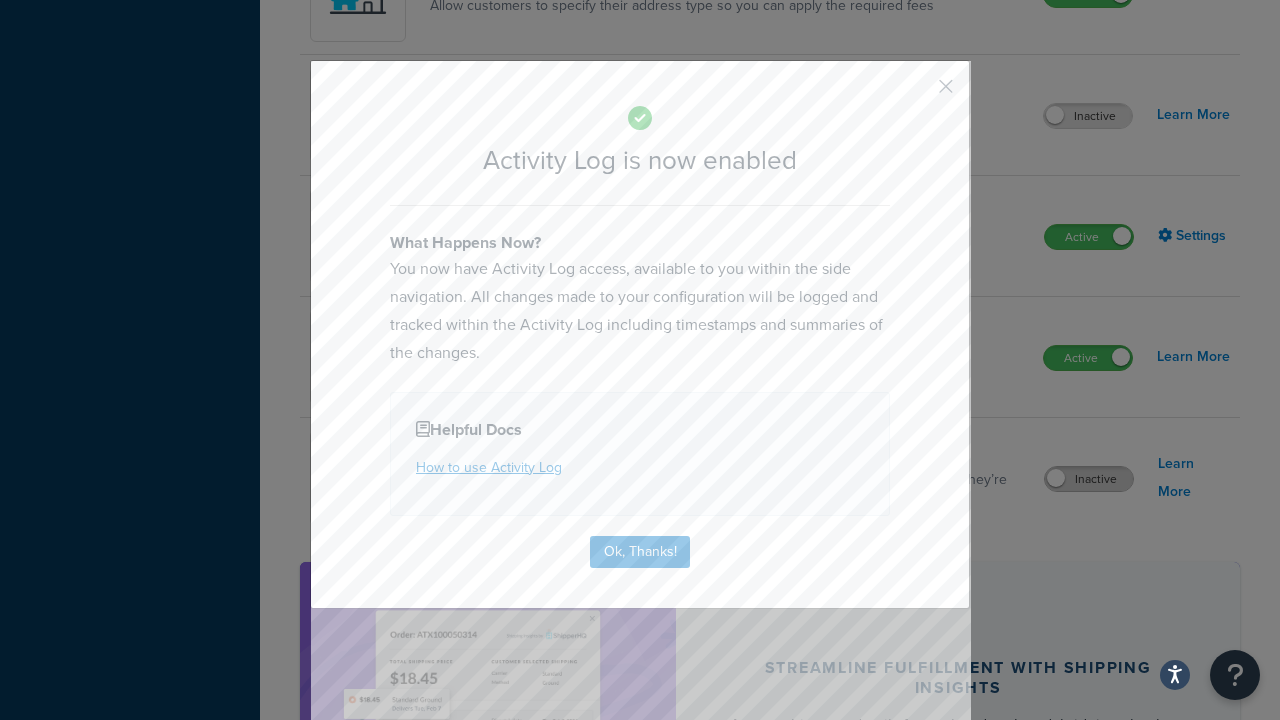 click at bounding box center (916, 93) 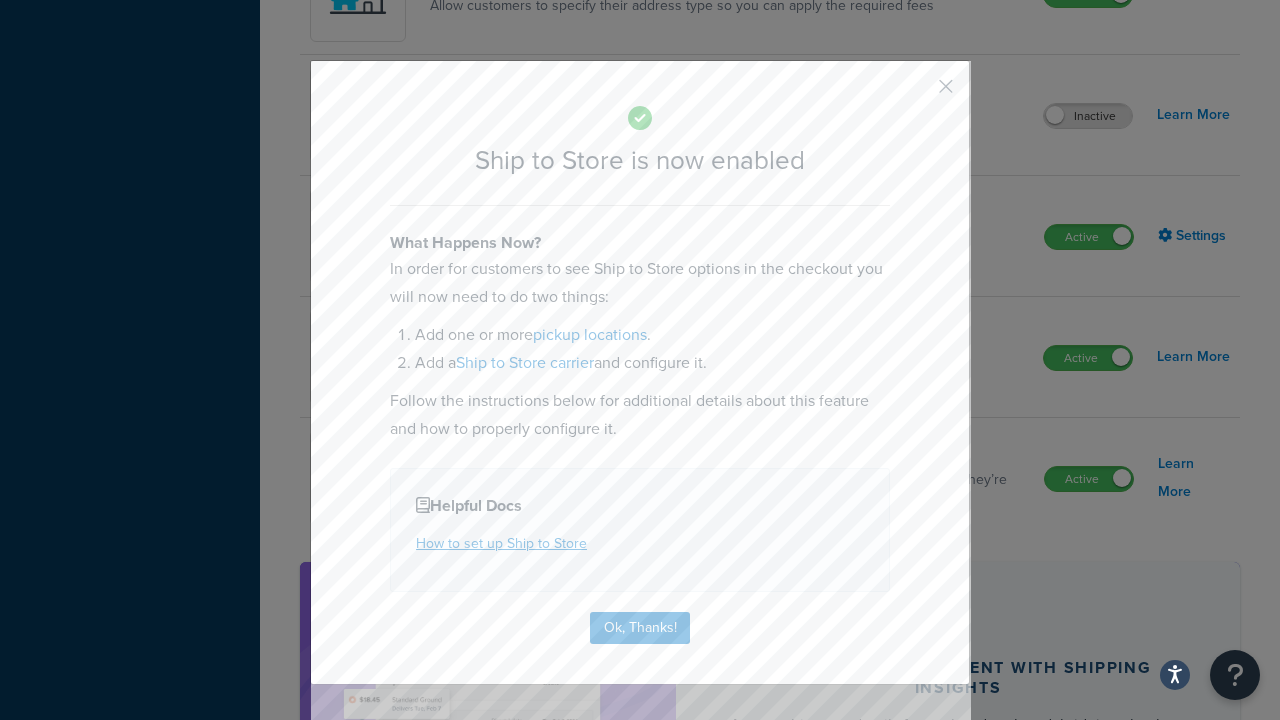 click at bounding box center [916, 93] 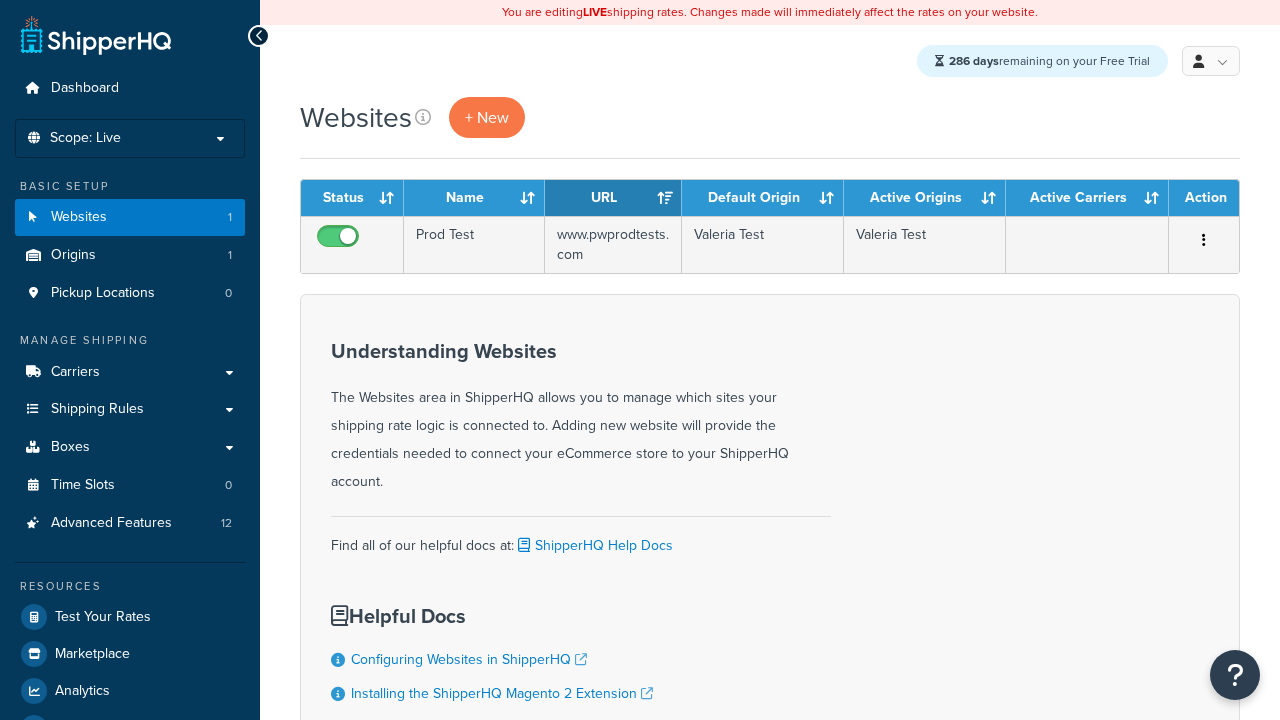 scroll, scrollTop: 0, scrollLeft: 0, axis: both 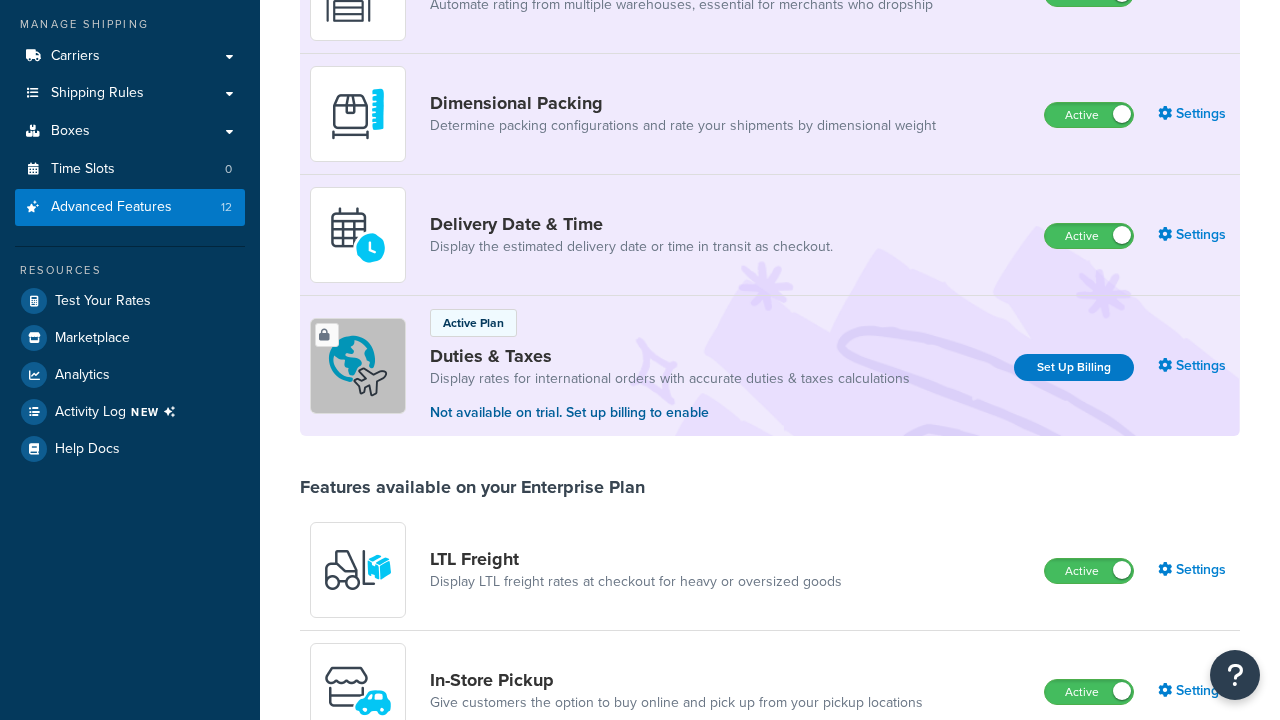 click on "Inactive" at bounding box center [1088, 1297] 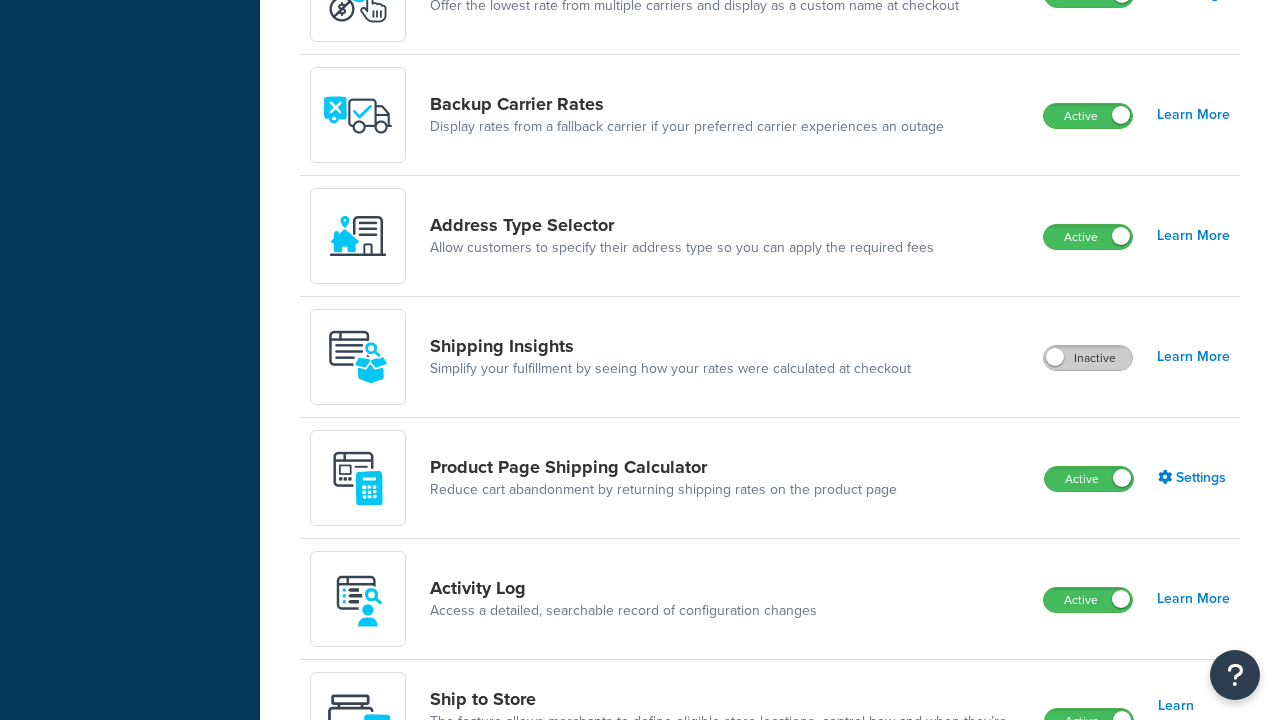 scroll, scrollTop: 0, scrollLeft: 0, axis: both 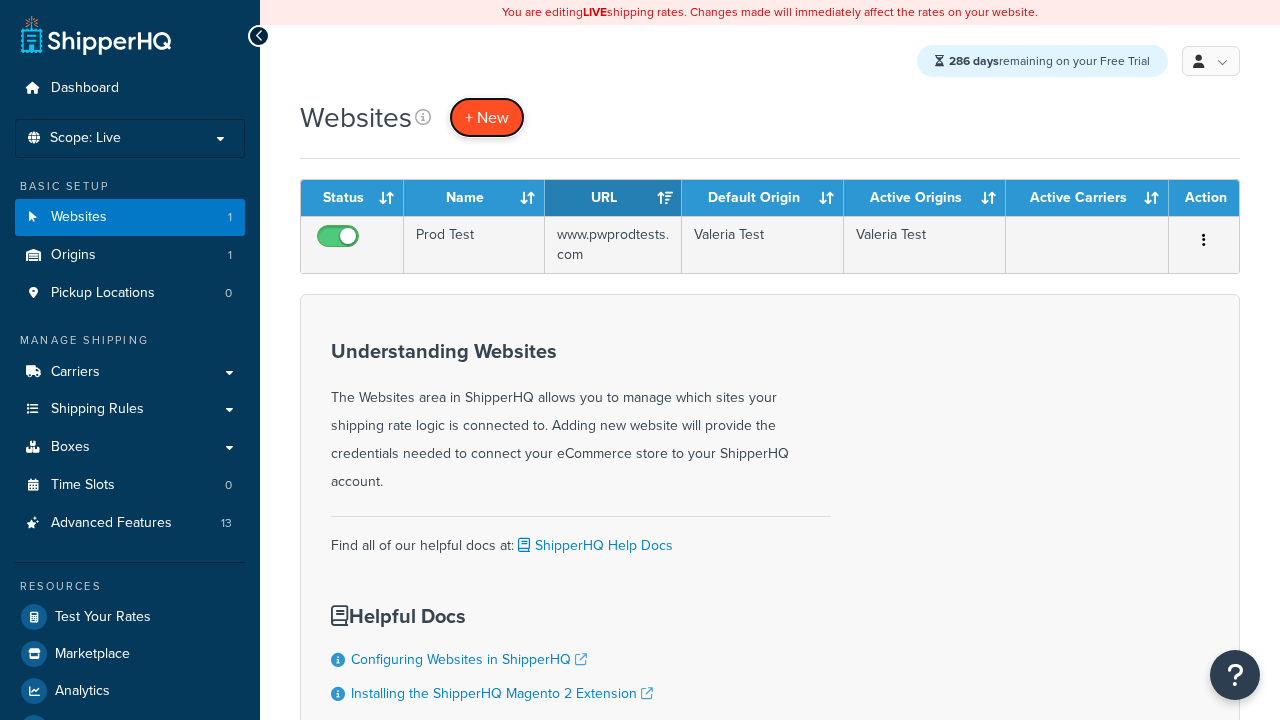 click on "+ New" at bounding box center (487, 117) 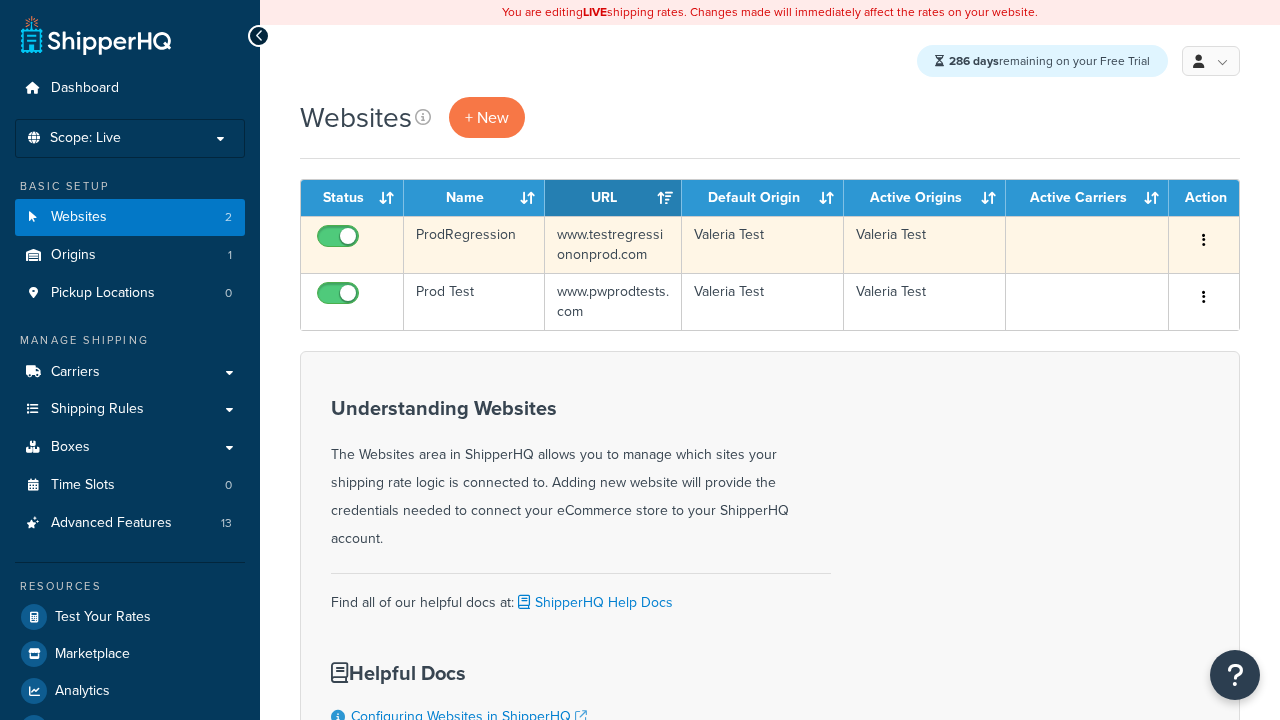 click at bounding box center (1204, 240) 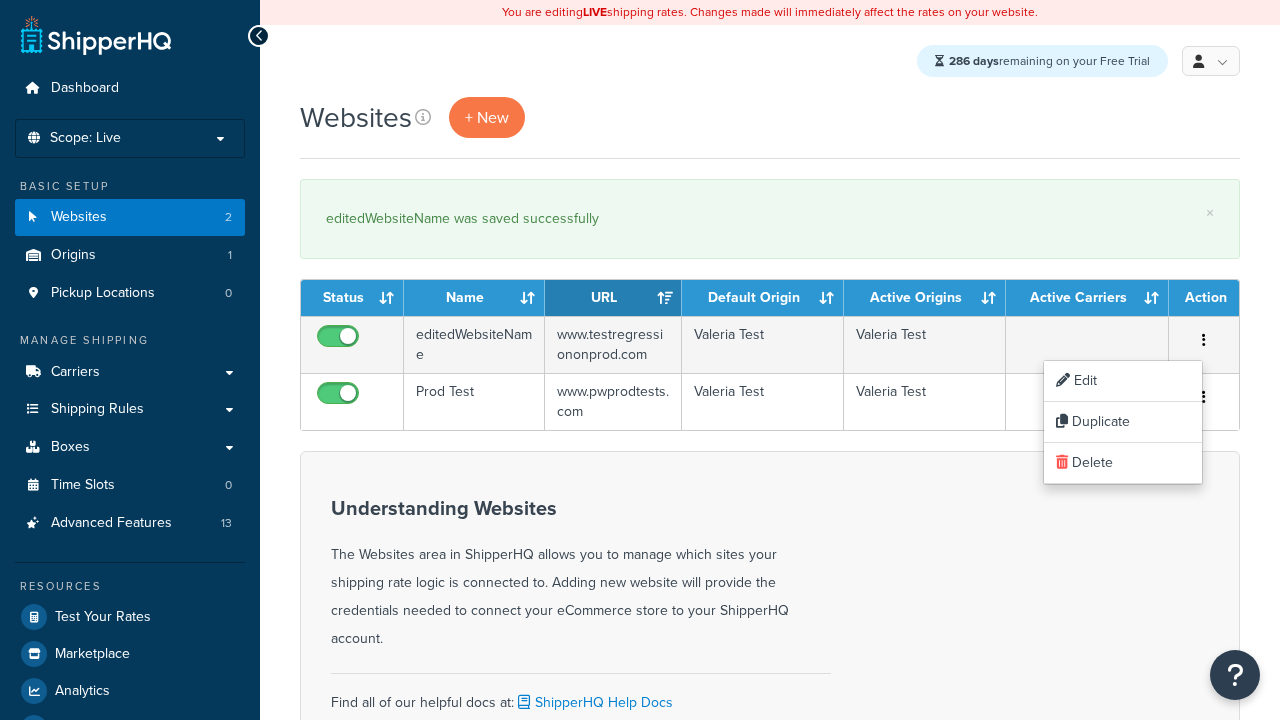 scroll, scrollTop: 0, scrollLeft: 0, axis: both 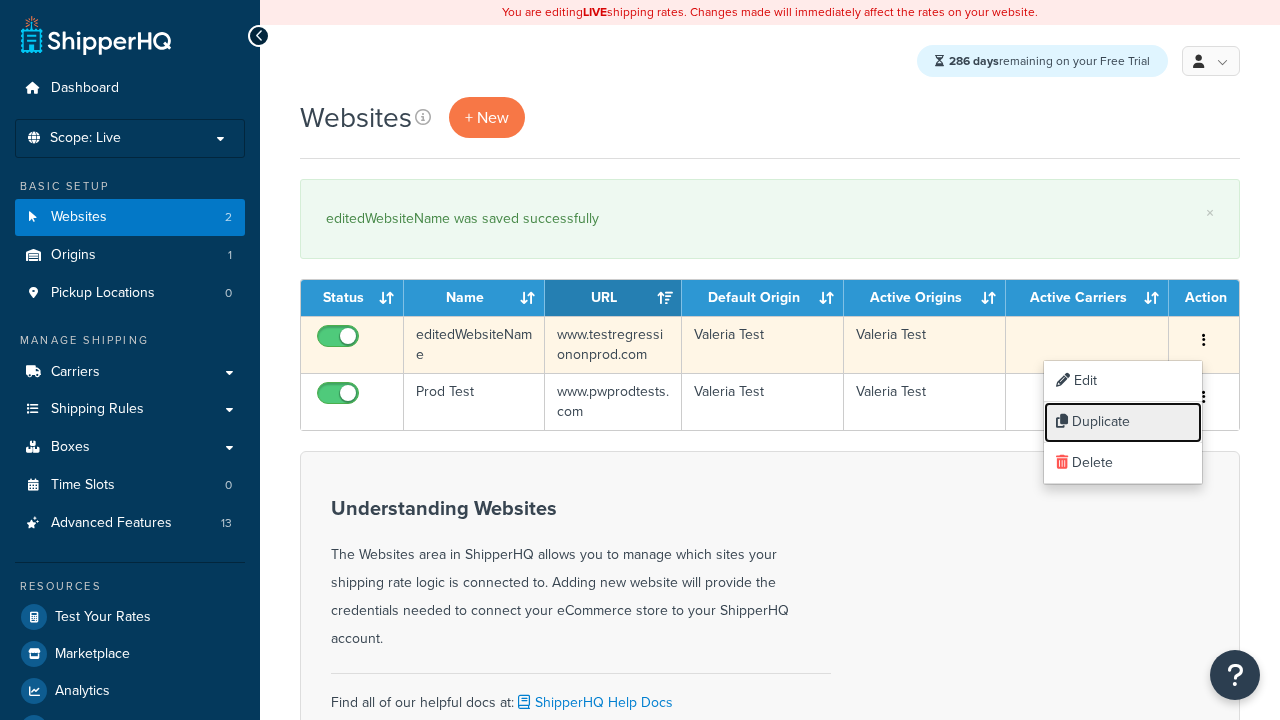 click on "Duplicate" at bounding box center [1123, 422] 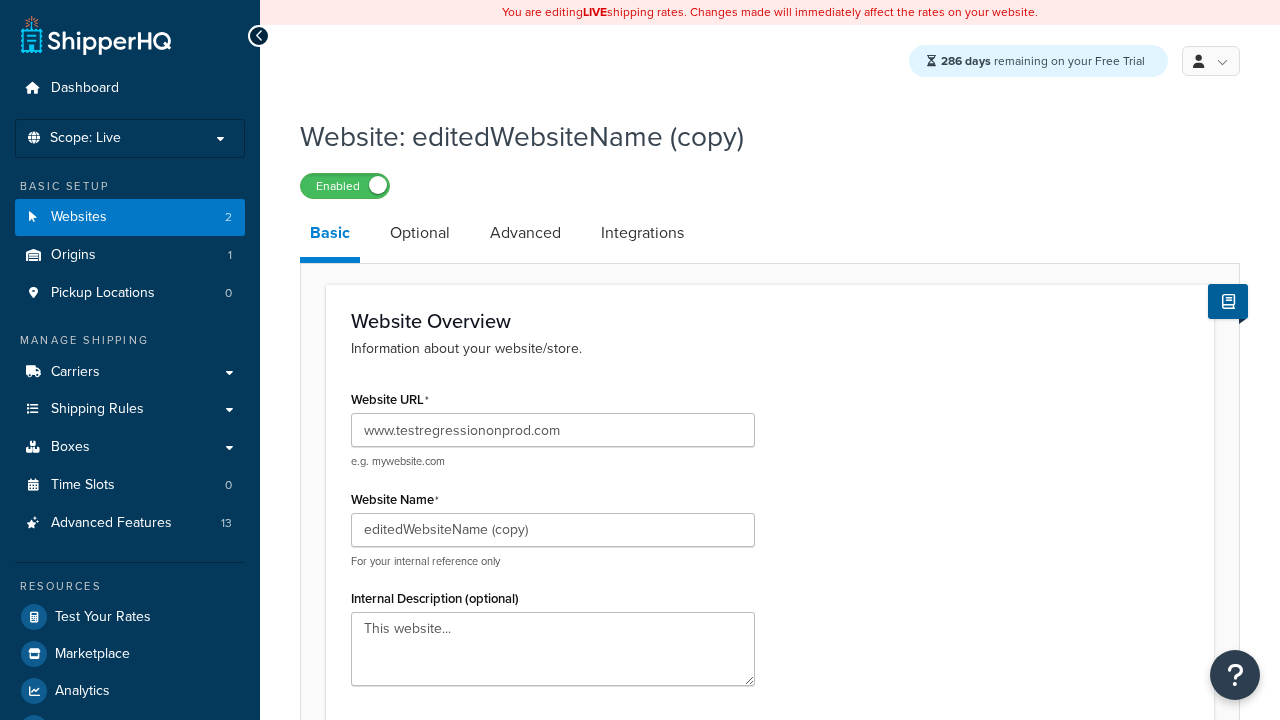 scroll, scrollTop: 0, scrollLeft: 0, axis: both 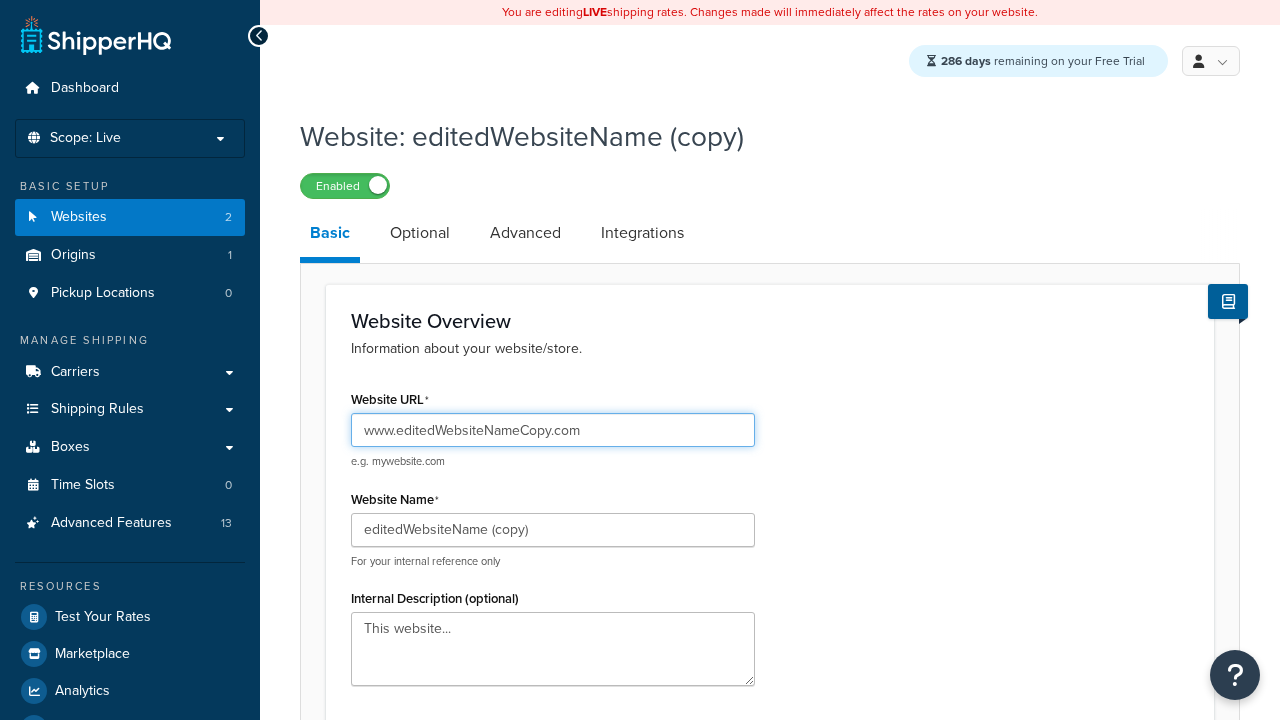 type on "www.editedWebsiteNameCopy.com" 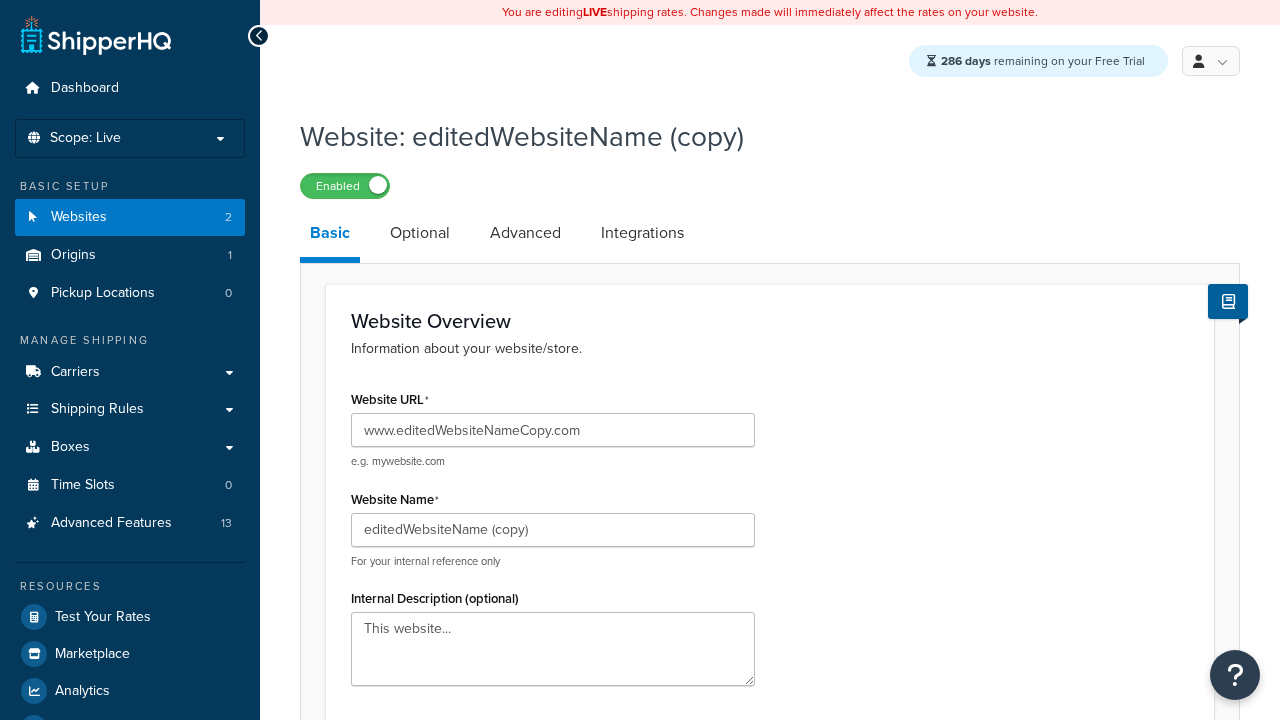 click on "Save" at bounding box center [759, 1284] 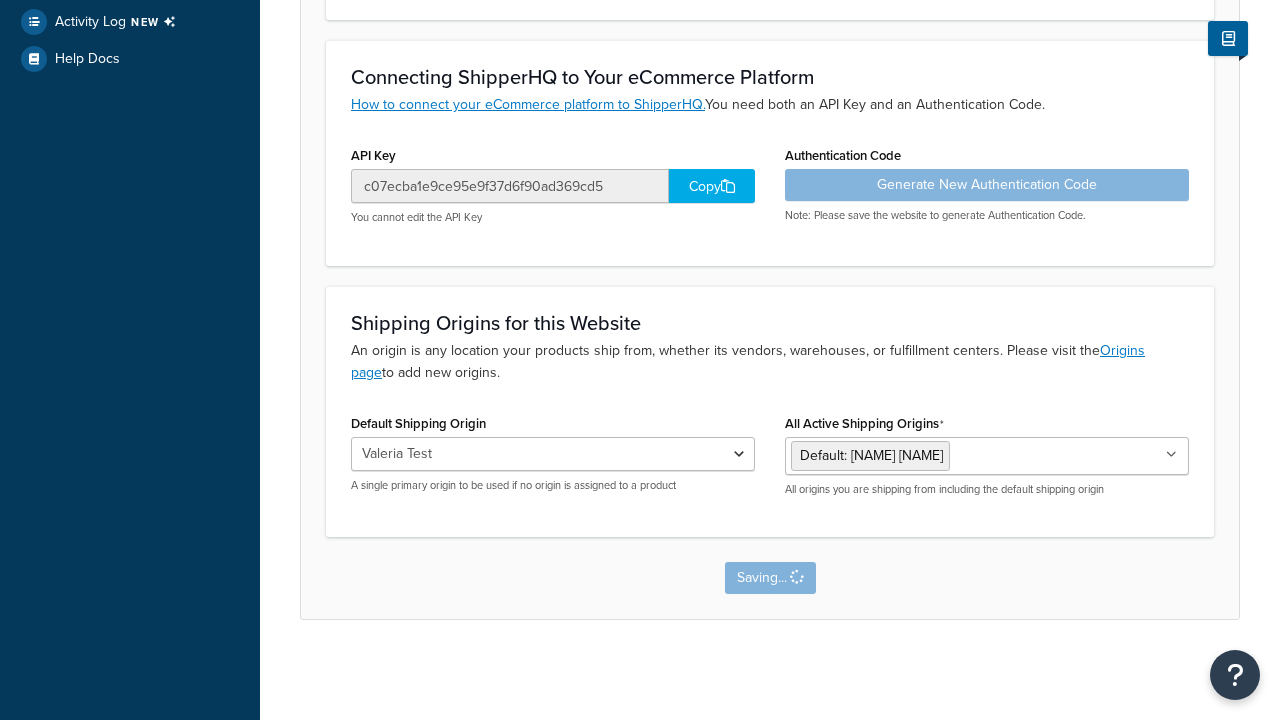 scroll, scrollTop: 0, scrollLeft: 0, axis: both 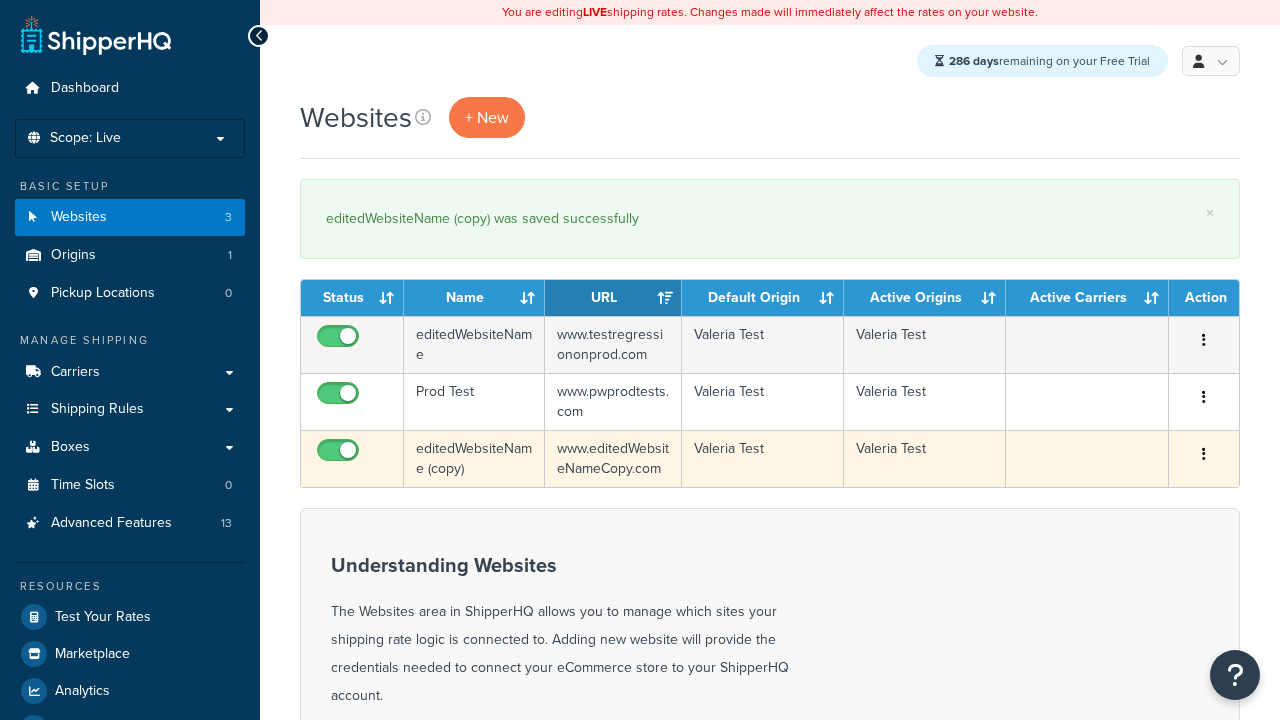 click at bounding box center (1204, 454) 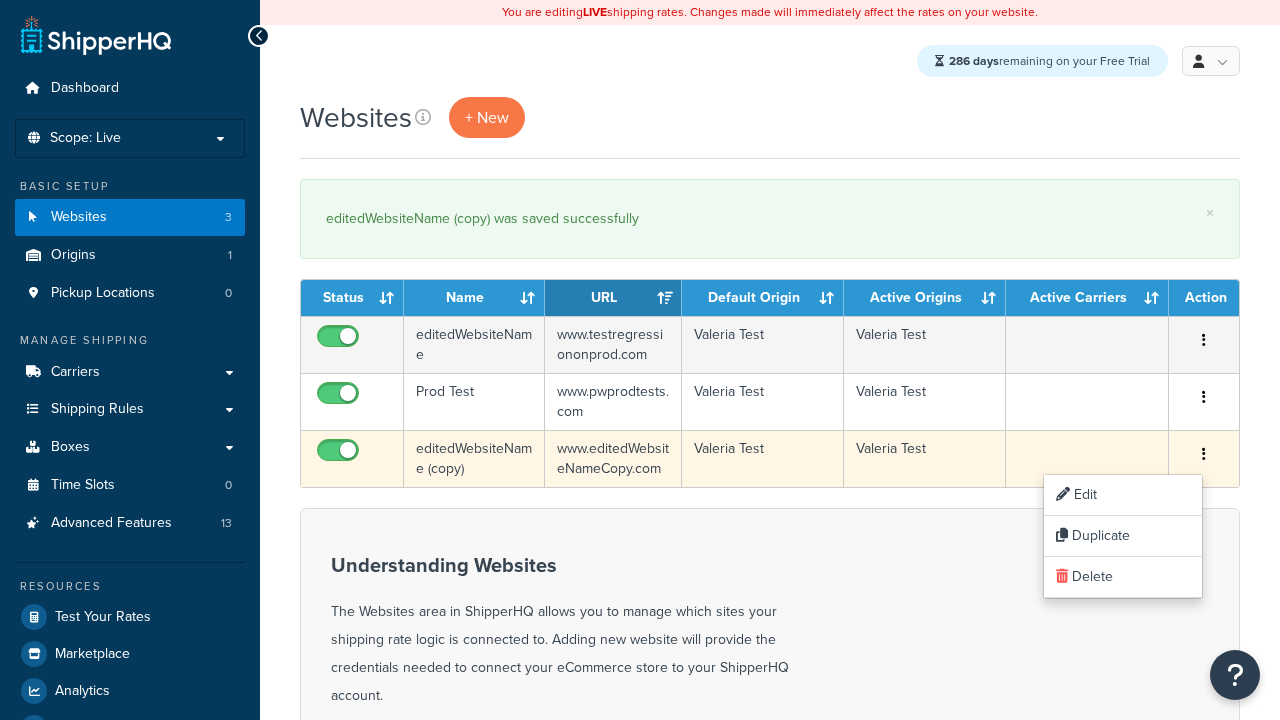 scroll, scrollTop: 0, scrollLeft: 0, axis: both 